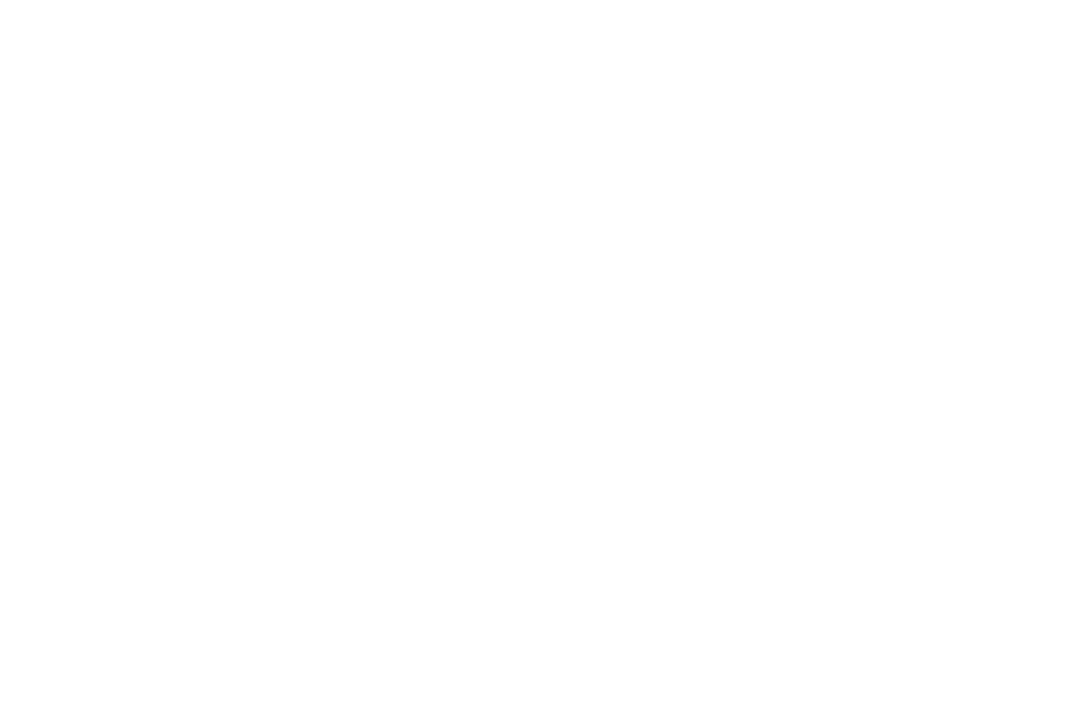 scroll, scrollTop: 0, scrollLeft: 0, axis: both 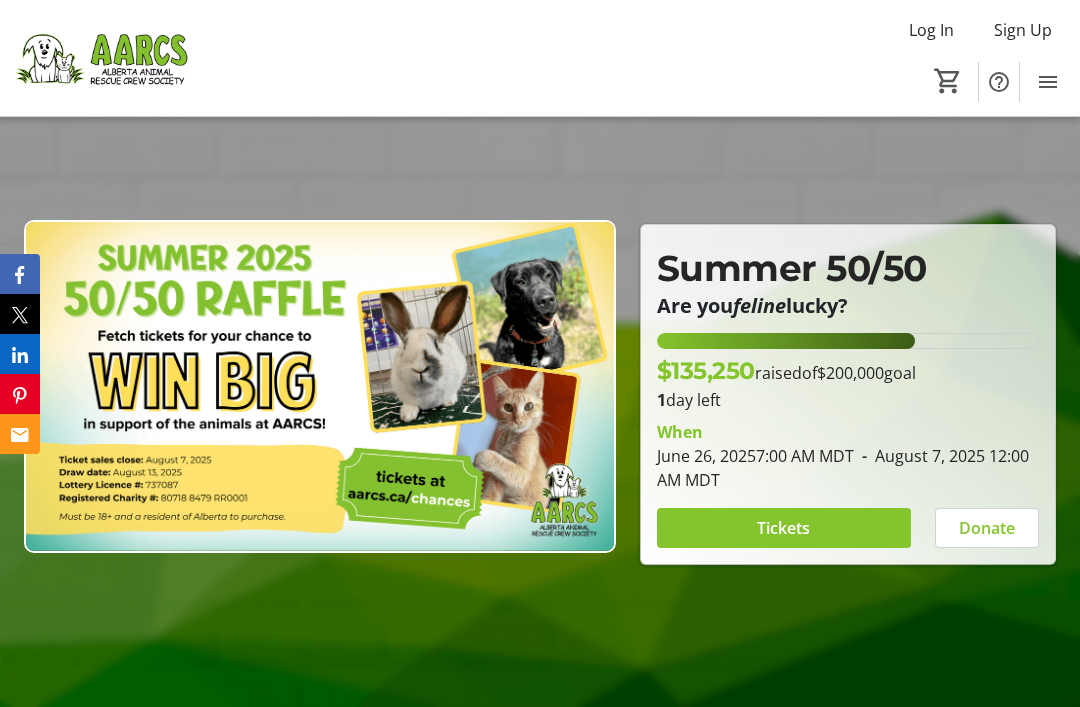 click on "Tickets" at bounding box center [783, 528] 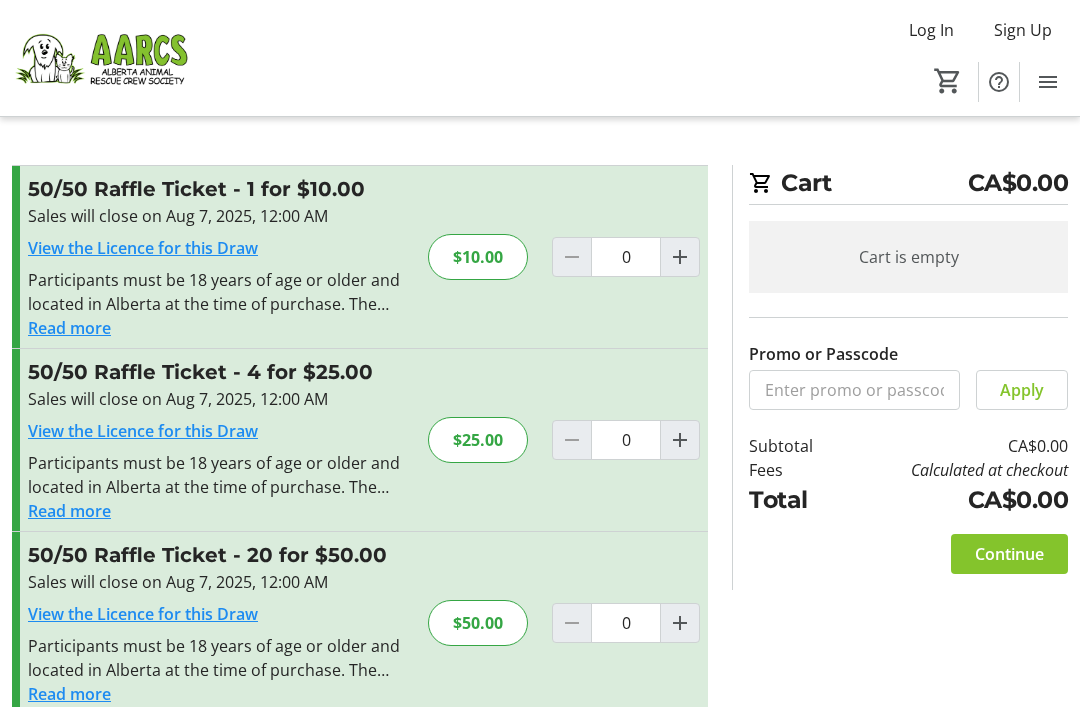 click 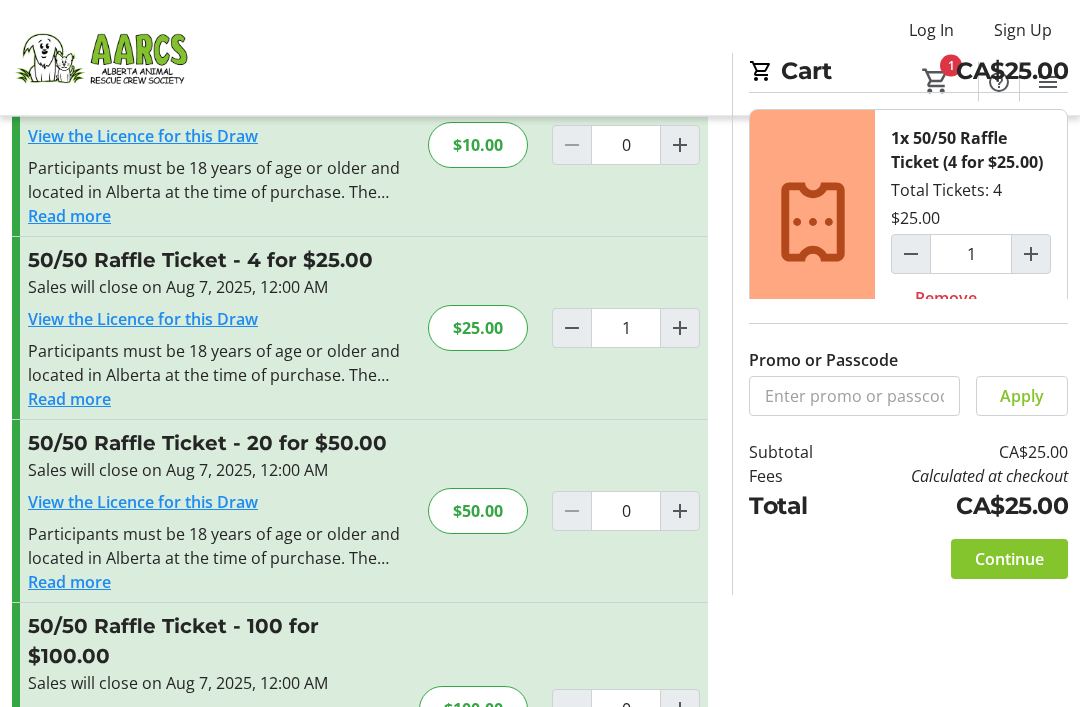 scroll, scrollTop: 176, scrollLeft: 0, axis: vertical 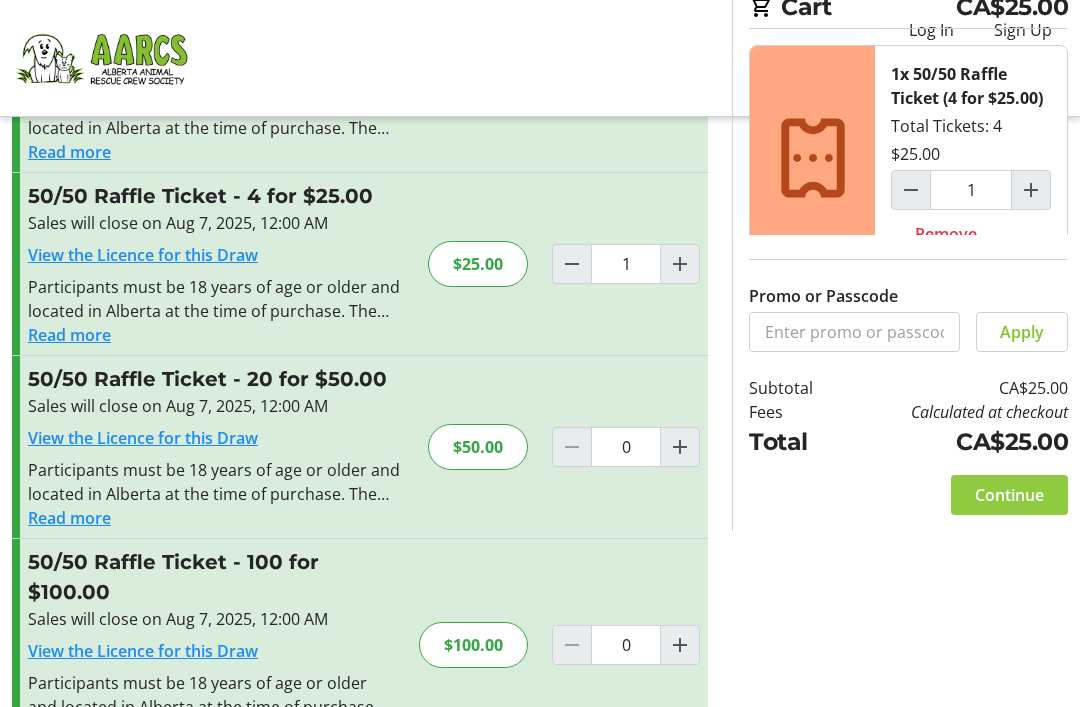 click on "Continue" 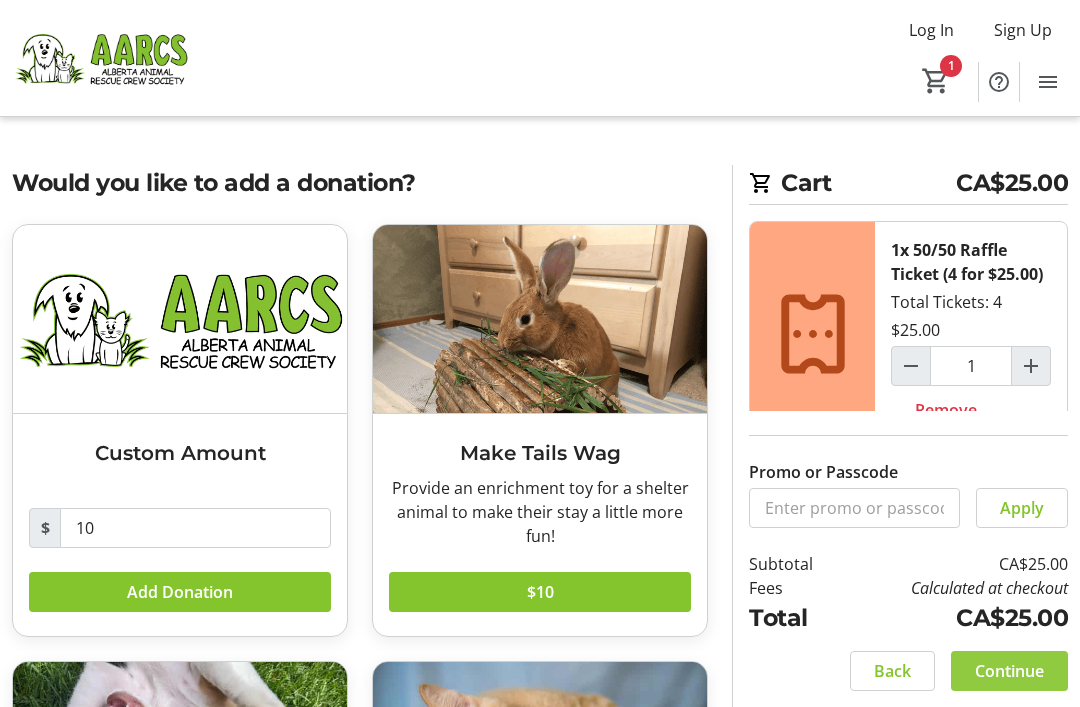 click on "Continue" 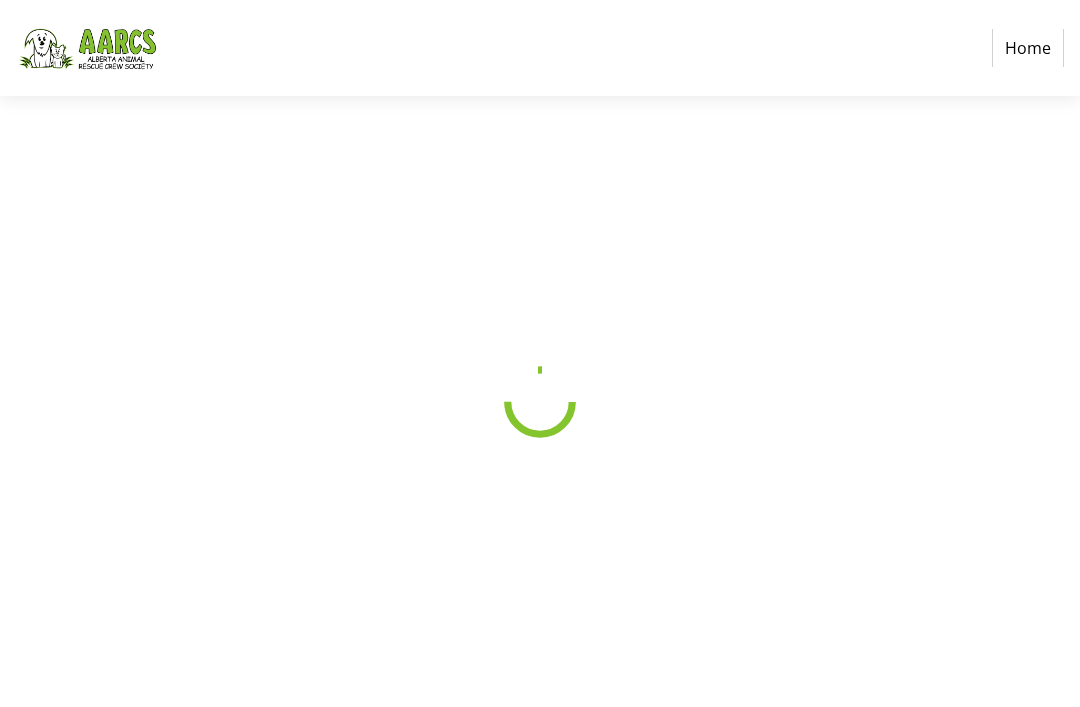 select on "CA" 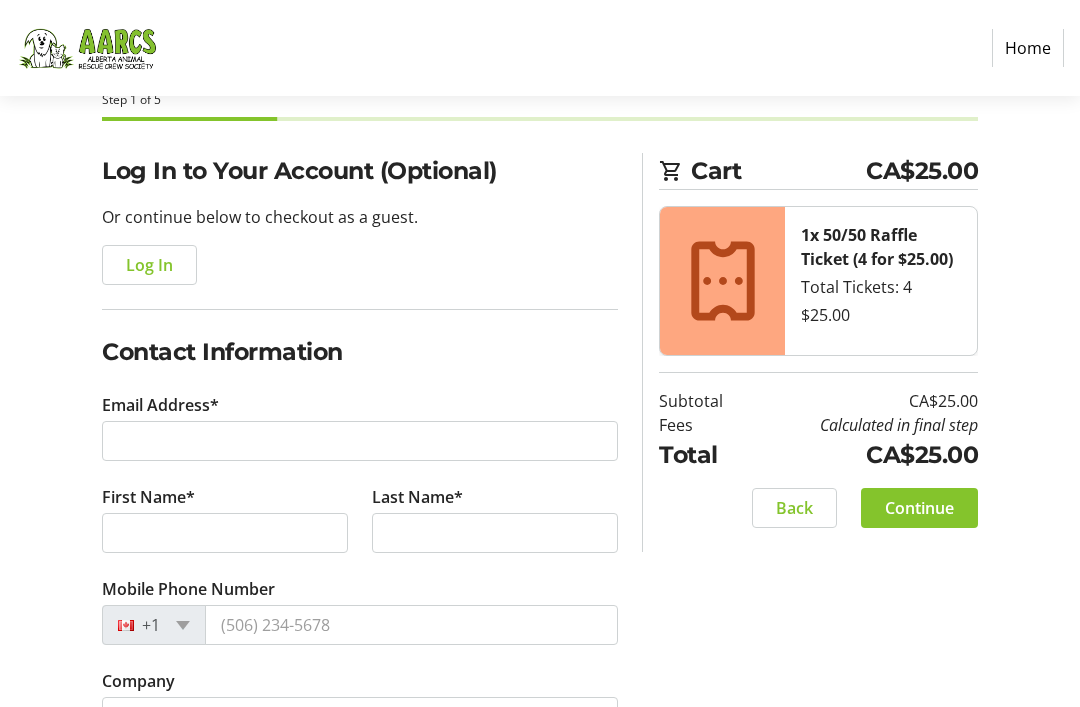 scroll, scrollTop: 125, scrollLeft: 0, axis: vertical 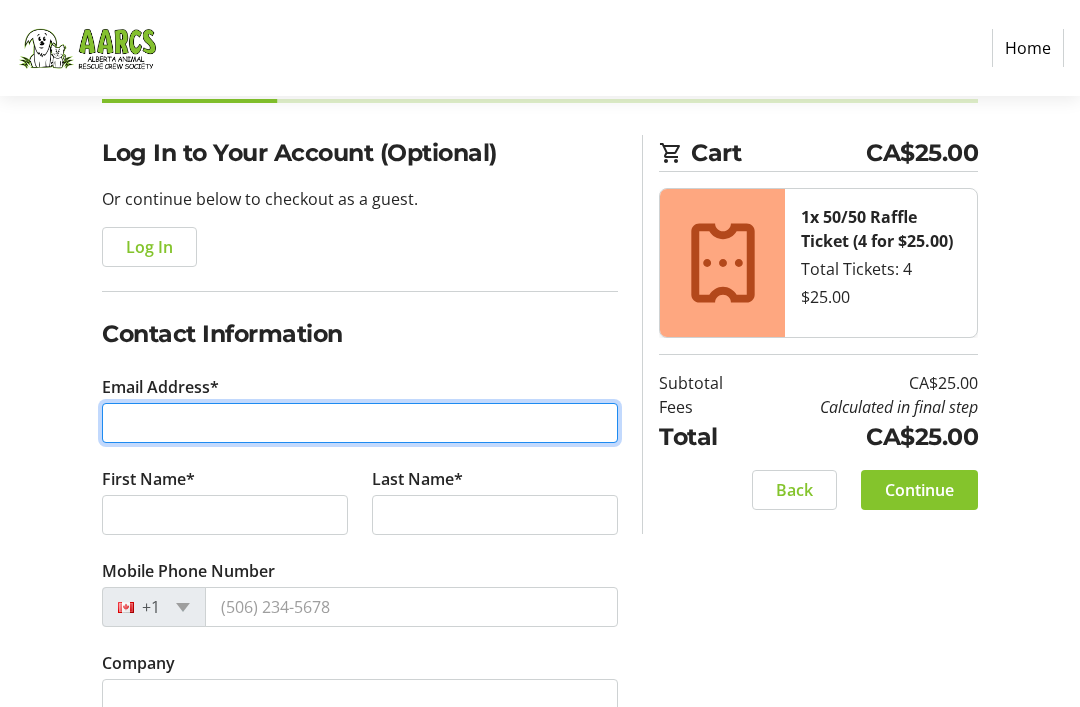 click on "Email Address*" at bounding box center (360, 423) 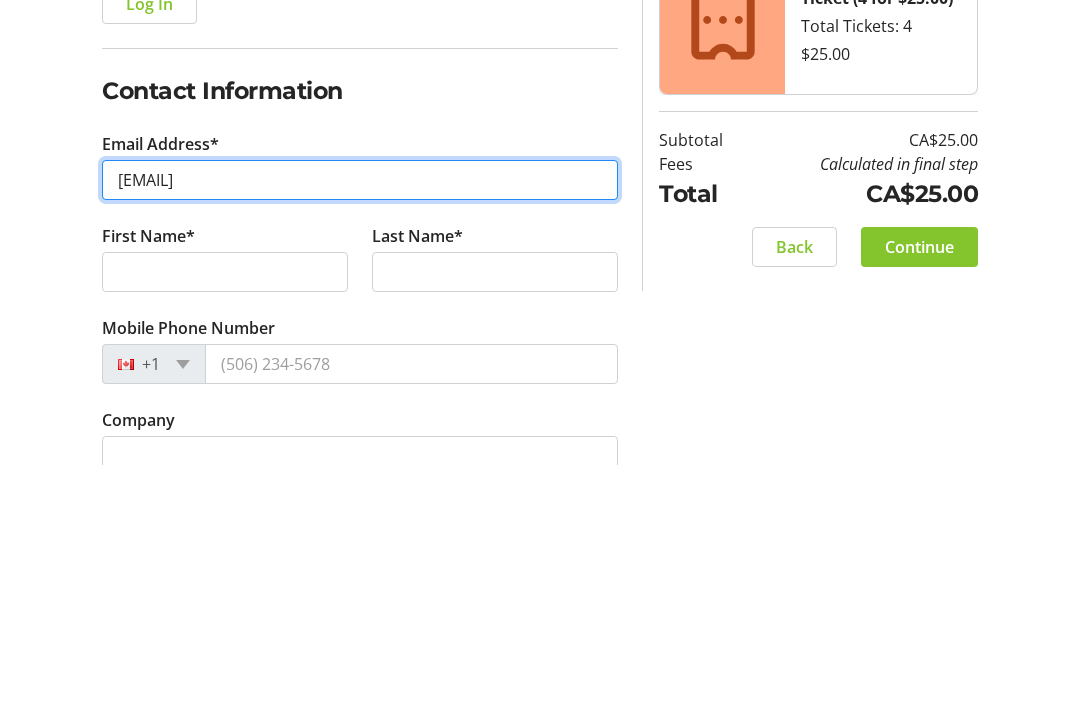 type on "[EMAIL]" 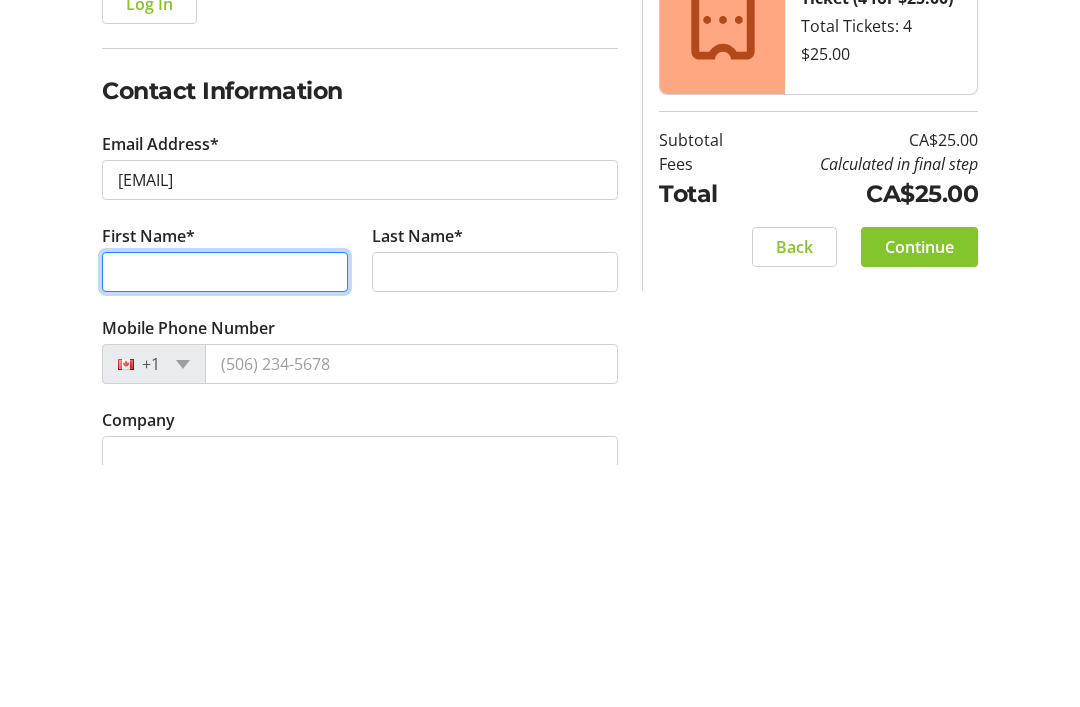 click on "First Name*" at bounding box center (225, 515) 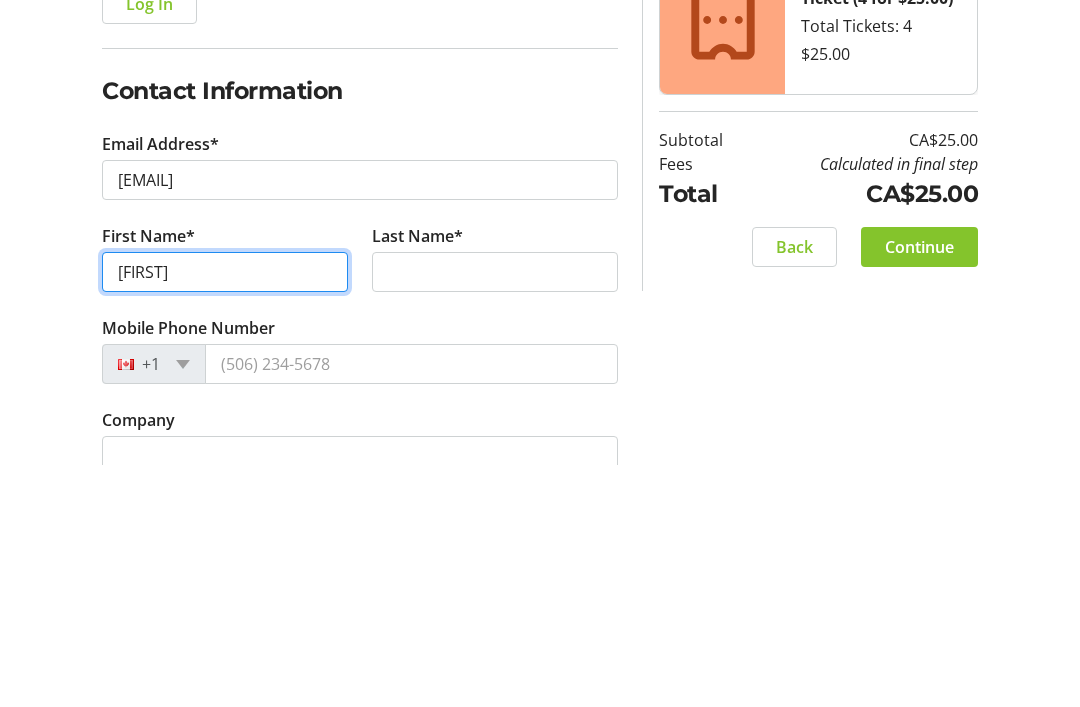 type on "[FIRST]" 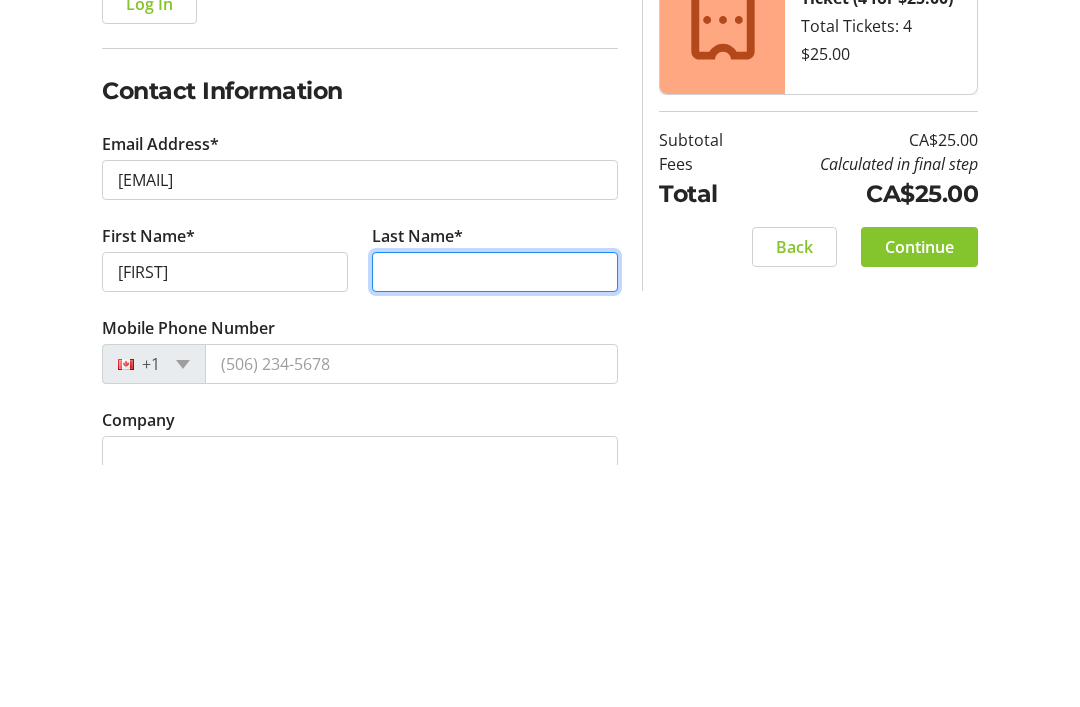 click on "Last Name*" at bounding box center [495, 515] 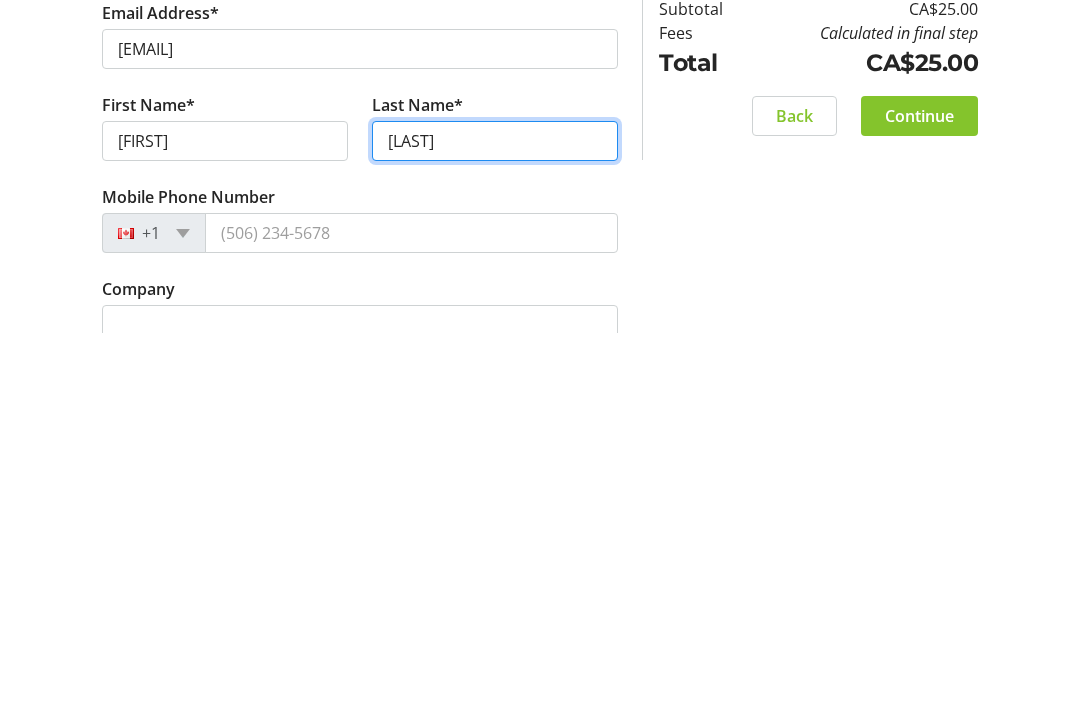 type on "[LAST]" 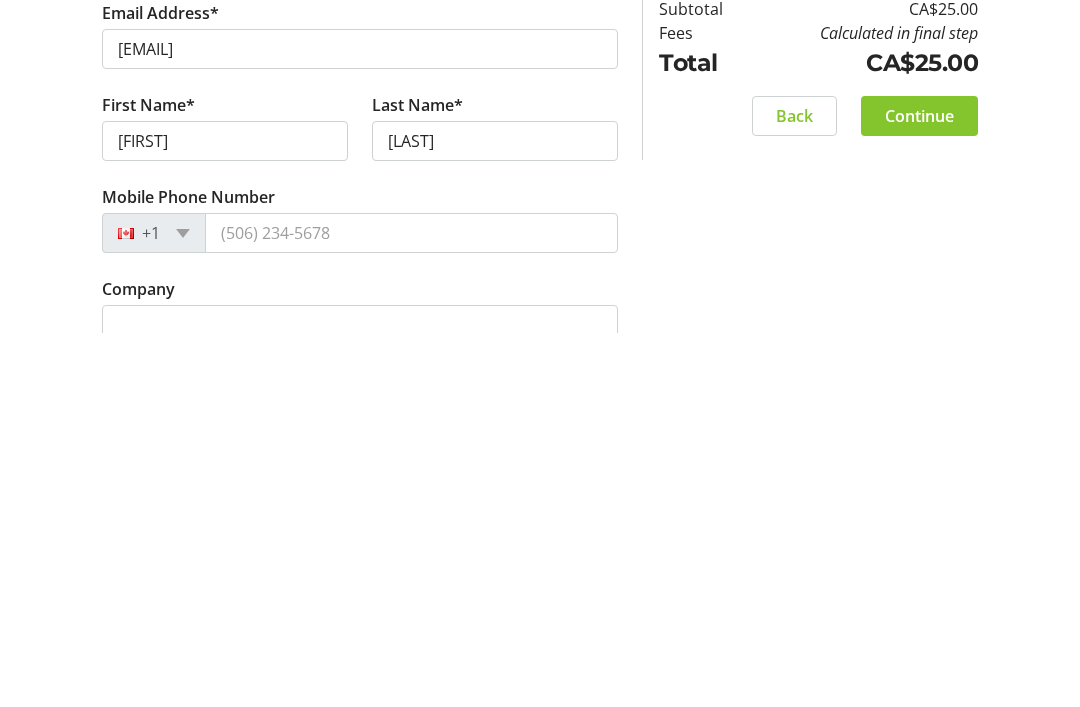 click on "Mobile Phone Number" at bounding box center (411, 607) 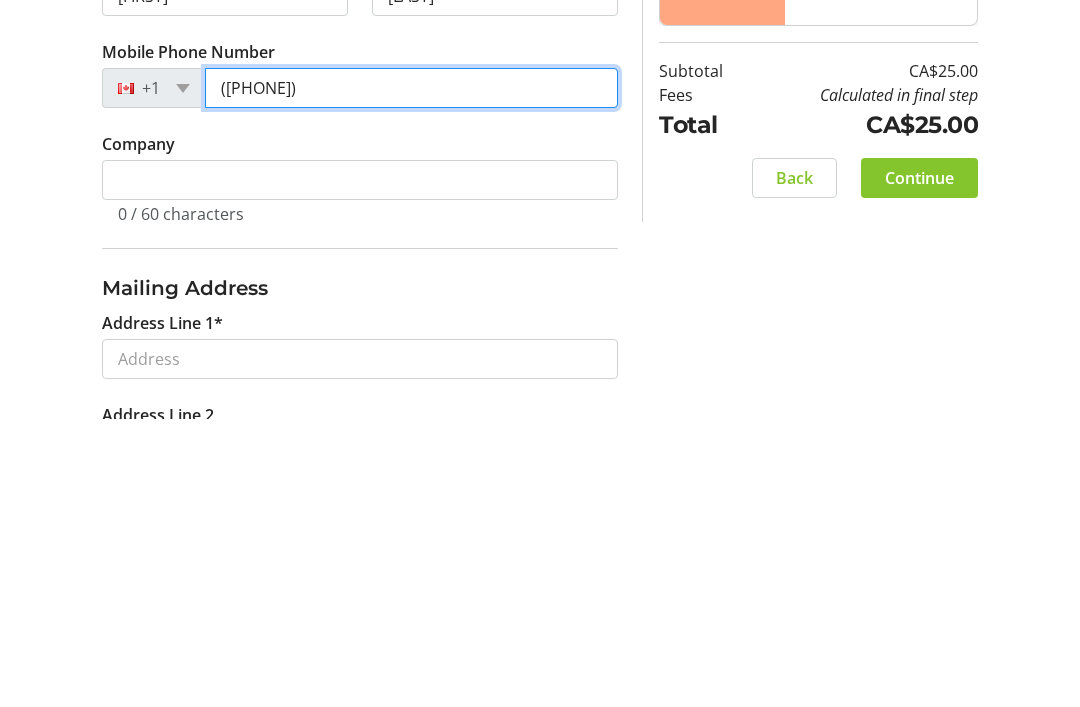scroll, scrollTop: 362, scrollLeft: 0, axis: vertical 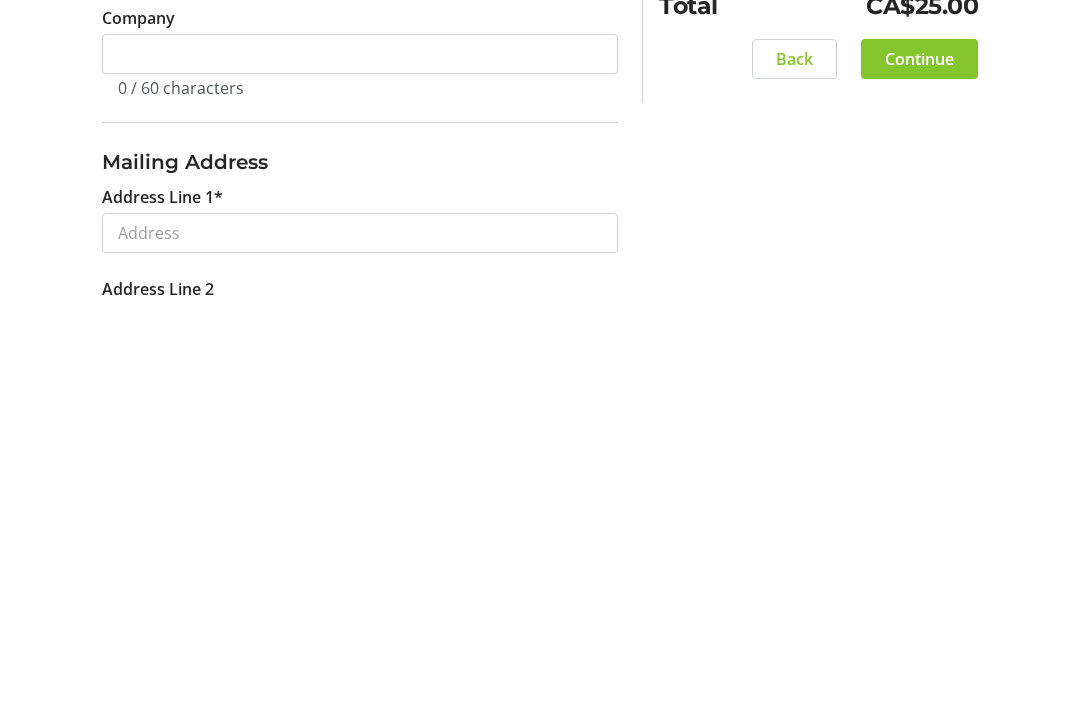 type on "([PHONE])" 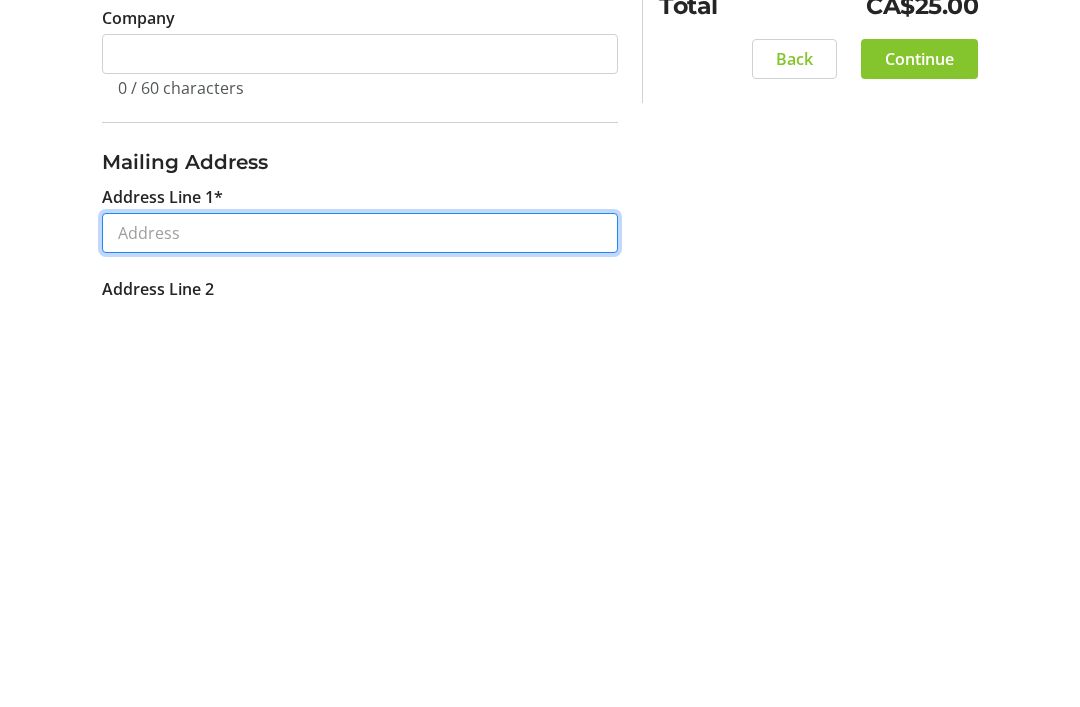 click on "Address Line 1*" at bounding box center [360, 641] 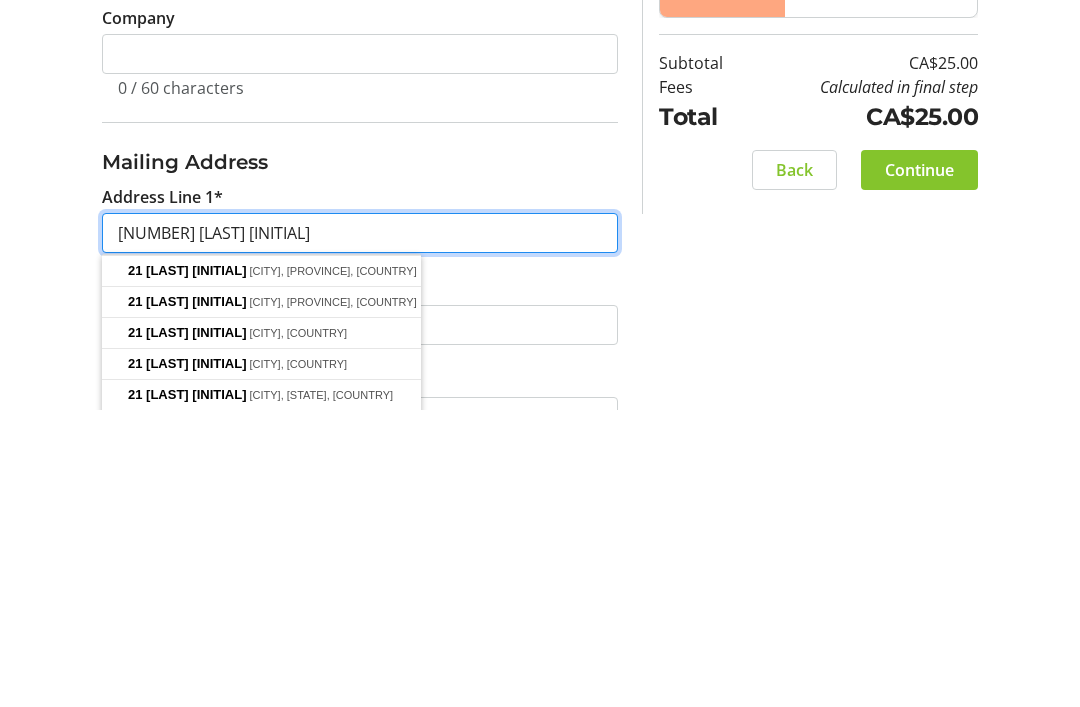 scroll, scrollTop: 474, scrollLeft: 0, axis: vertical 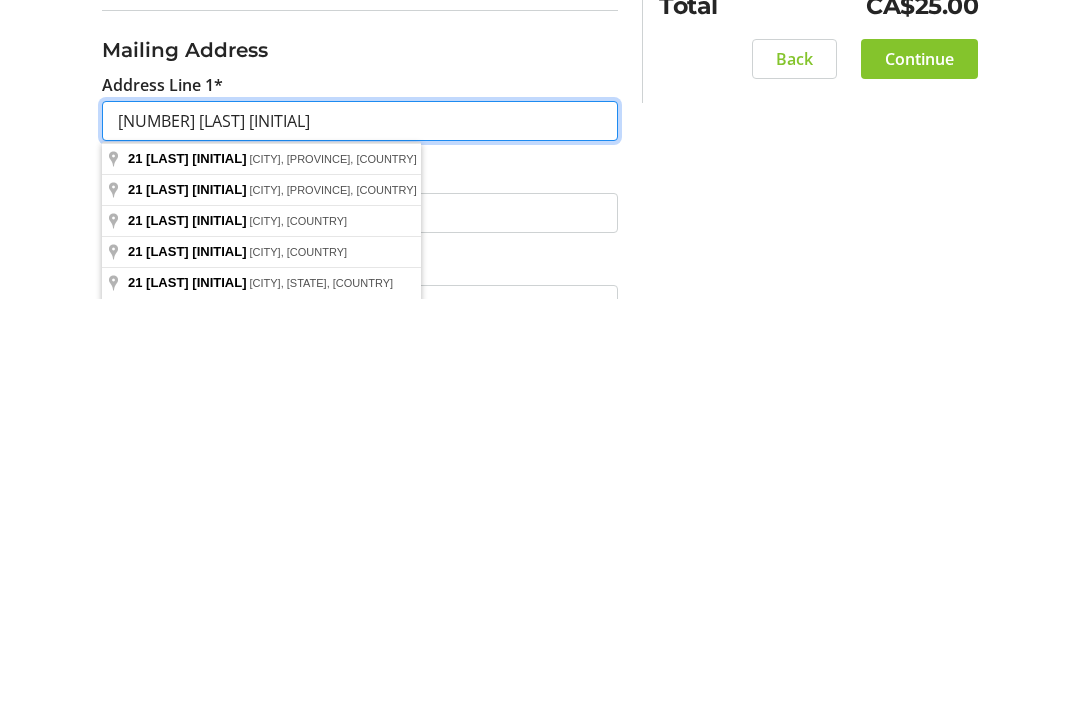 type on "[NUMBER] [LAST] [INITIAL]" 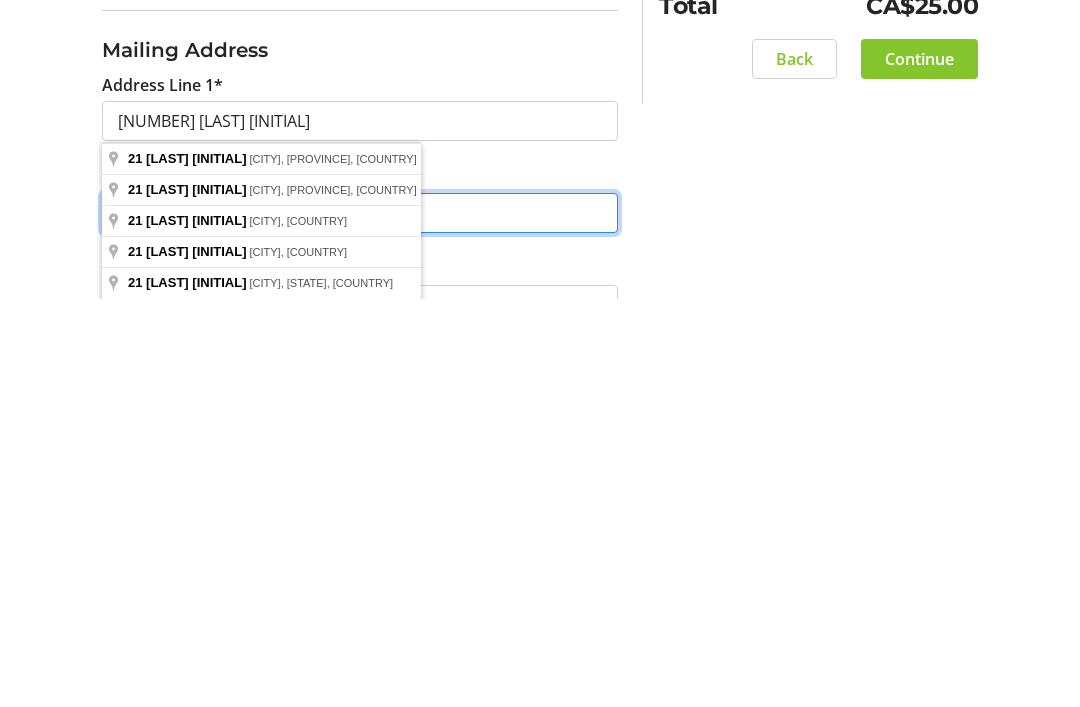 click on "Address Line 2" at bounding box center (360, 621) 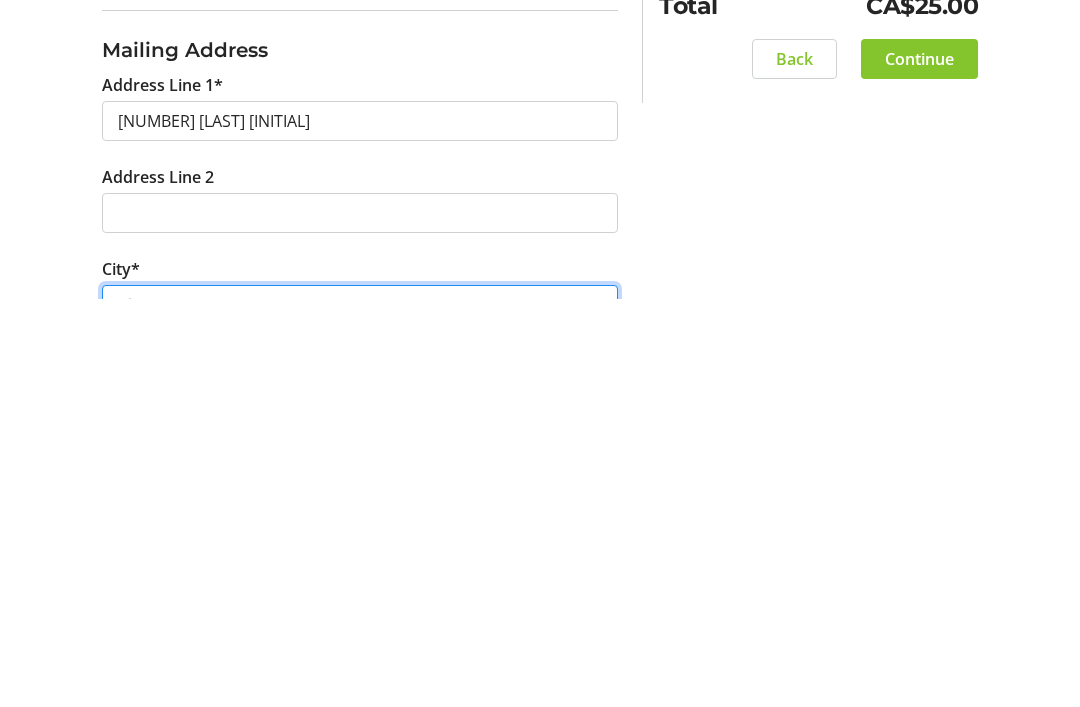 click on "City*" at bounding box center (360, 713) 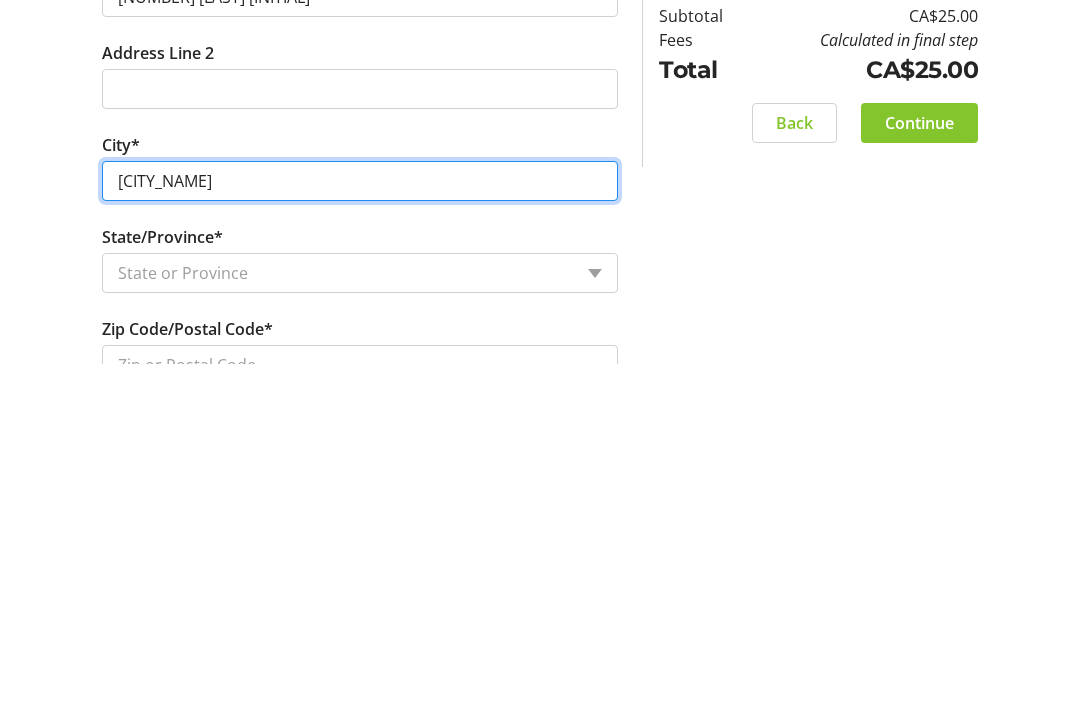 type on "[CITY_NAME]" 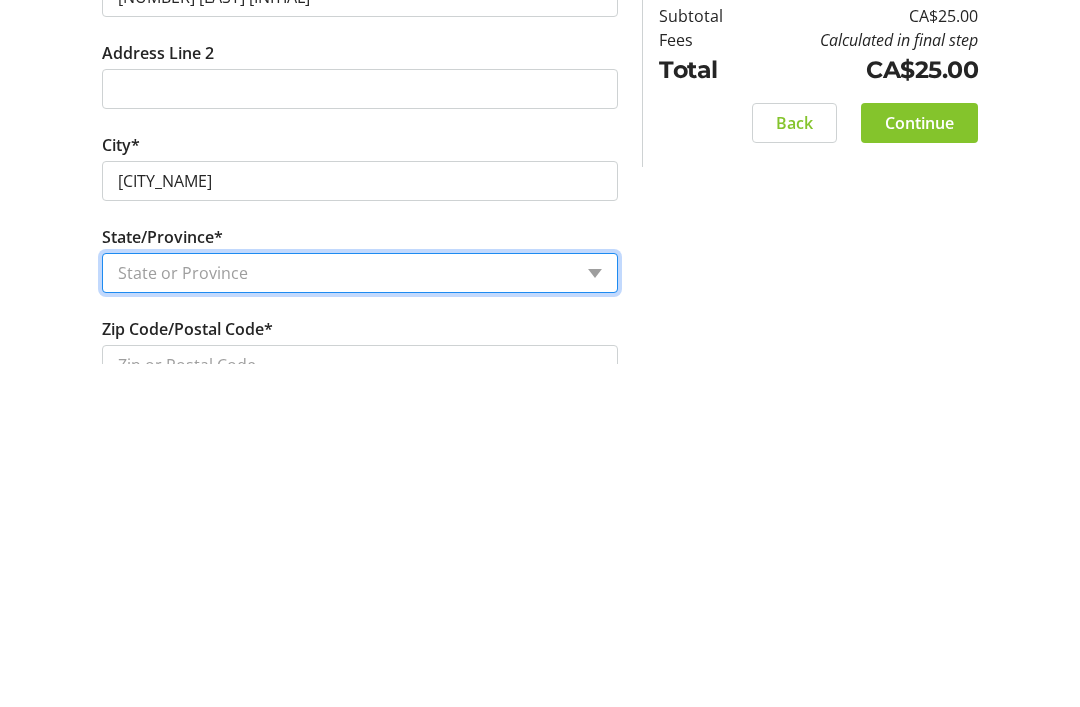 click on "State or Province  State or Province   Alberta   British Columbia   Manitoba   New Brunswick   Newfoundland and Labrador   Nova Scotia   Ontario   Prince Edward Island   Quebec   Saskatchewan   Northwest Territories   Nunavut   Yukon" at bounding box center (360, 617) 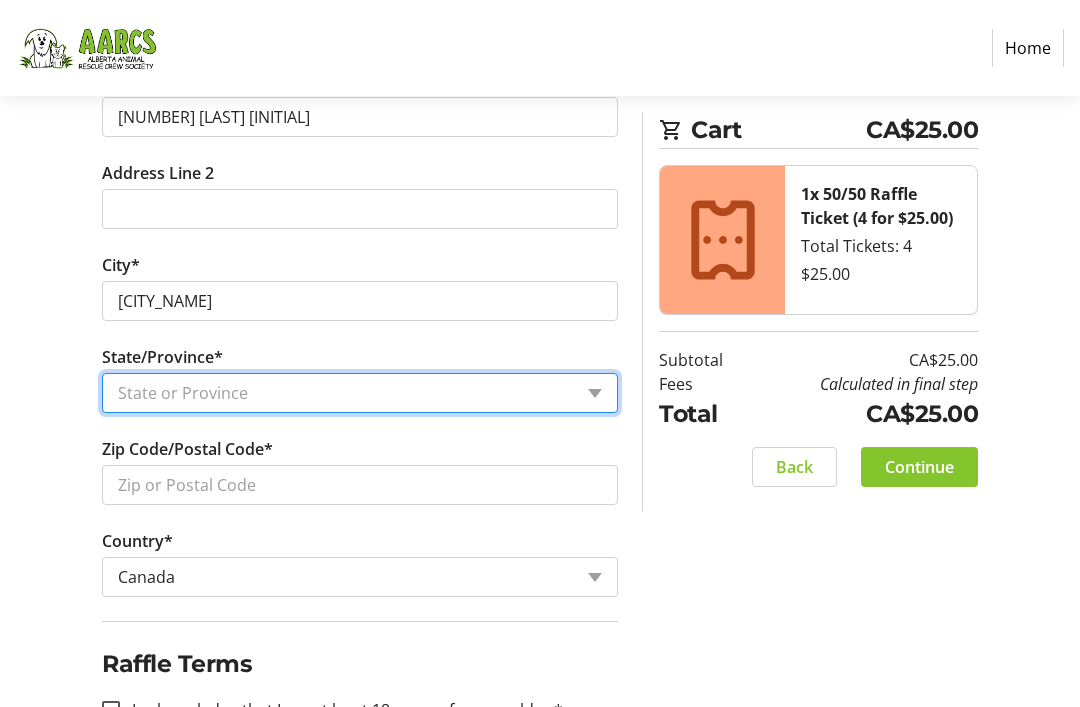 select on "AB" 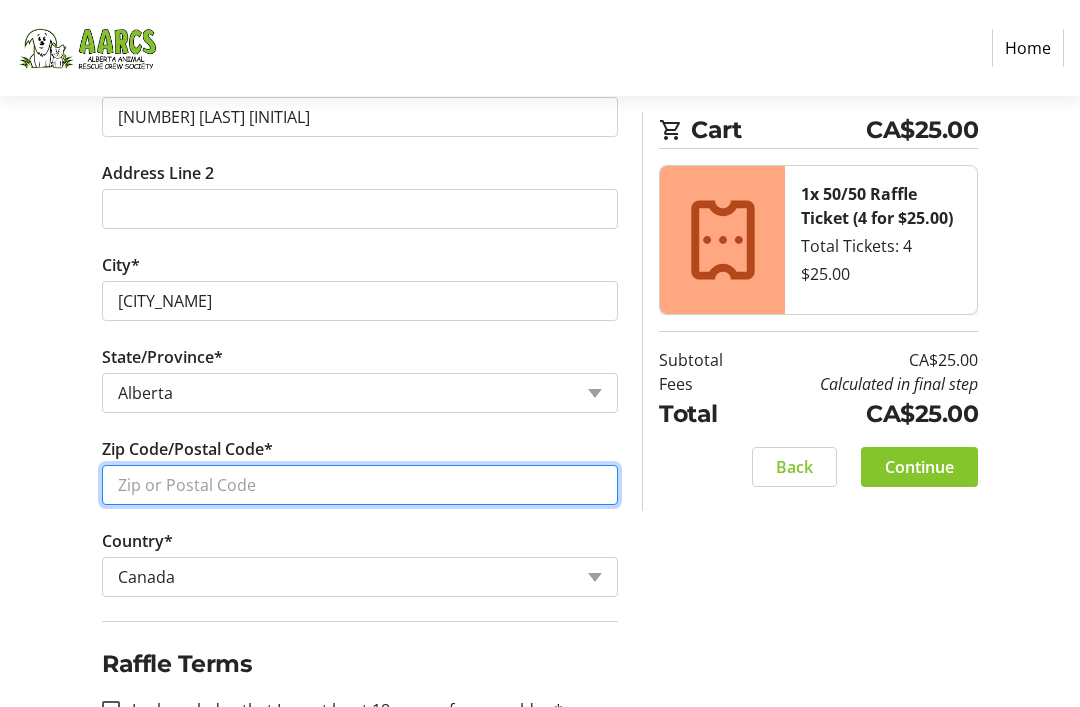 click on "Zip Code/Postal Code*" at bounding box center [360, 485] 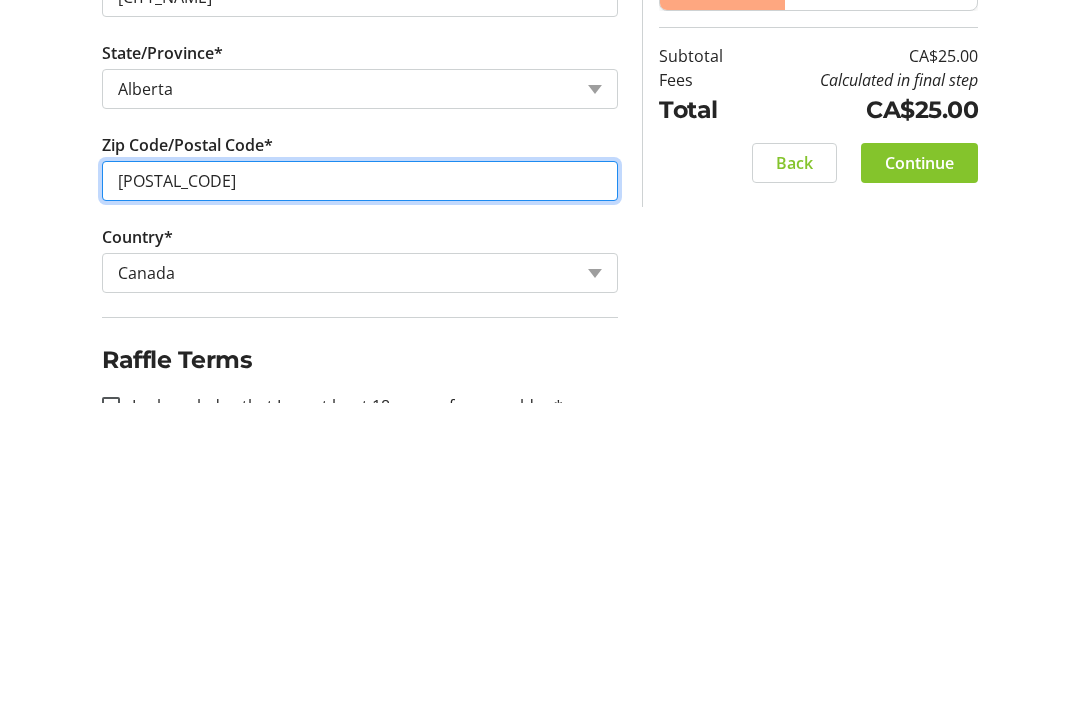 scroll, scrollTop: 950, scrollLeft: 0, axis: vertical 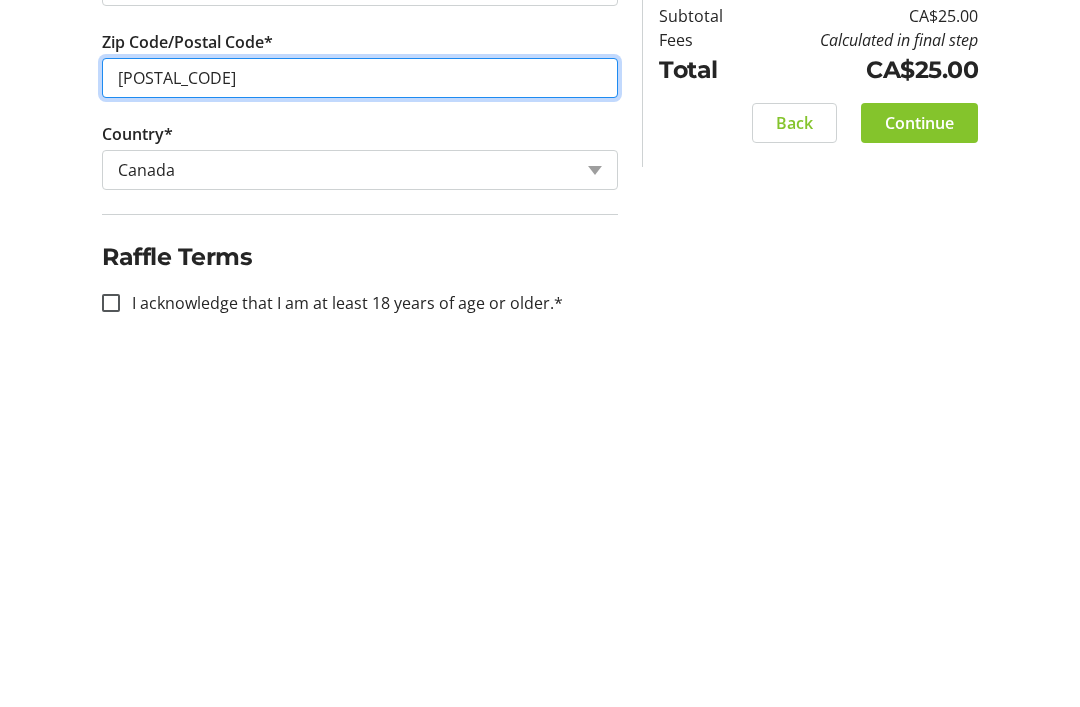 type on "[POSTAL_CODE]" 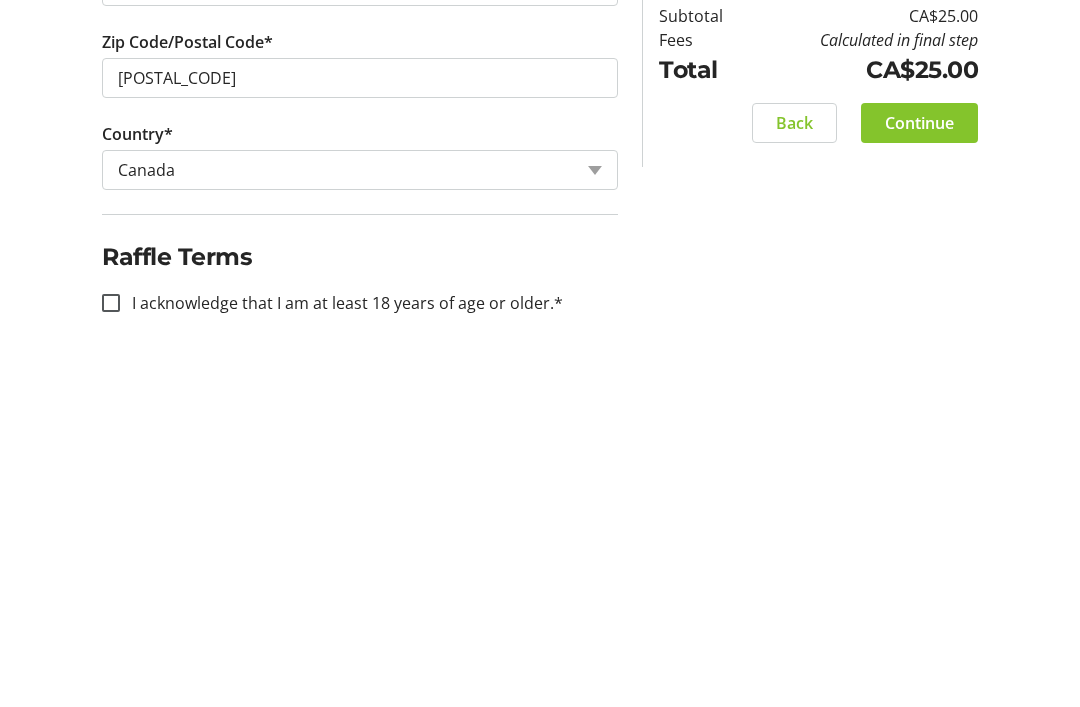 click on "I acknowledge that I am at least 18 years of age or older.*" at bounding box center [111, 647] 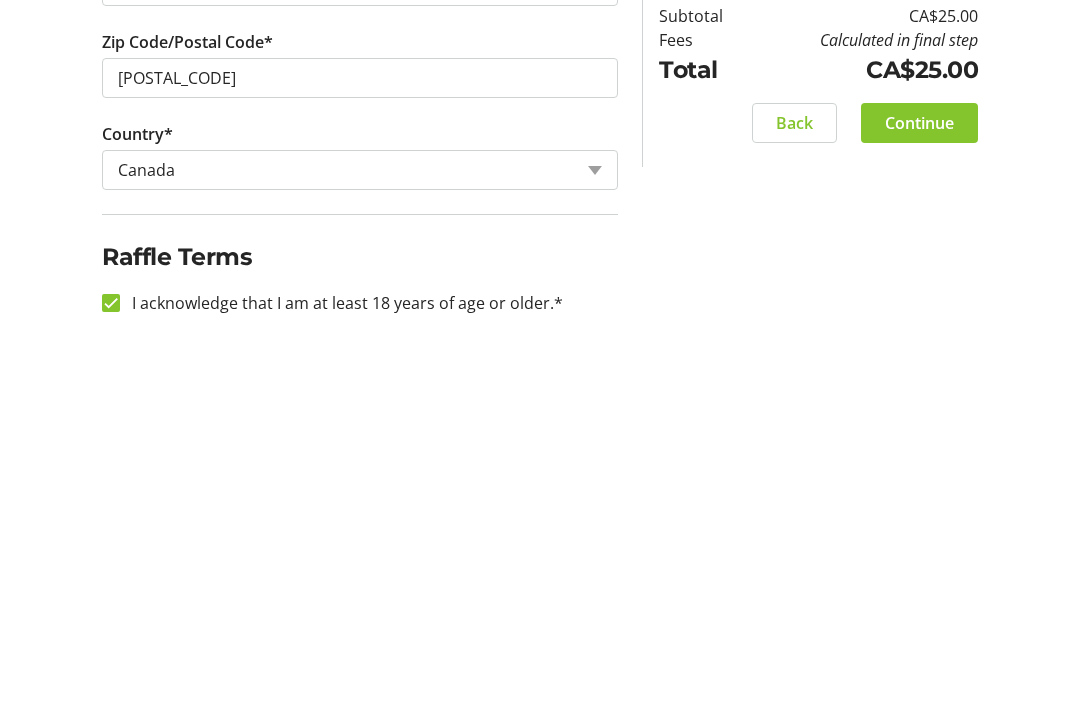 checkbox on "true" 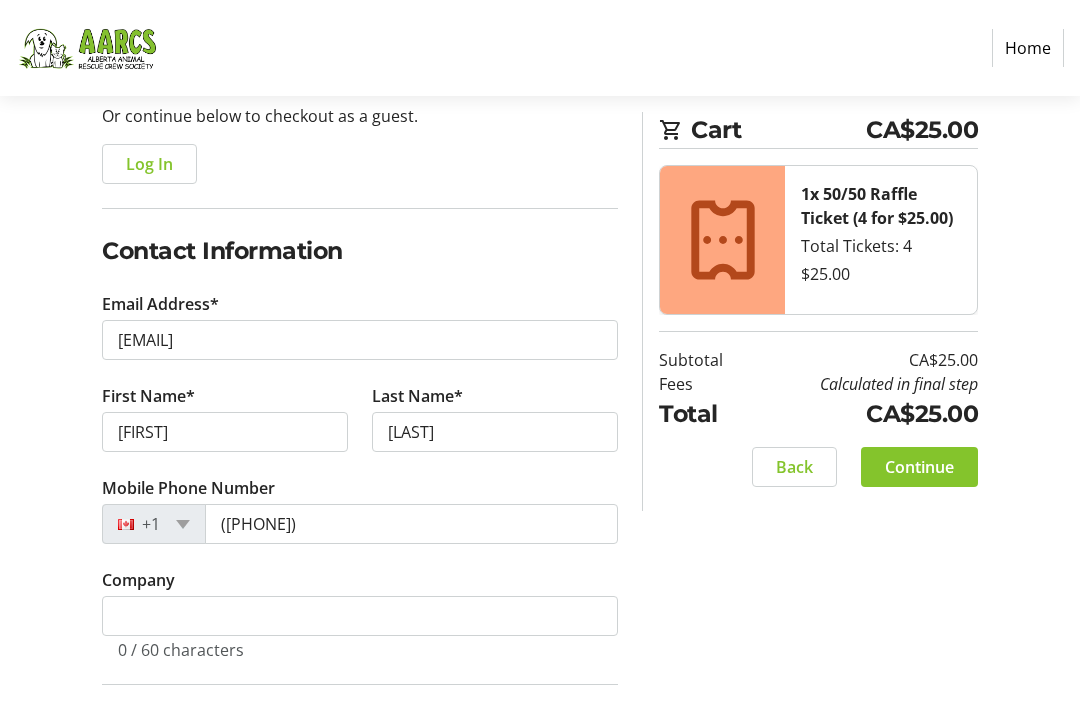 scroll, scrollTop: 207, scrollLeft: 0, axis: vertical 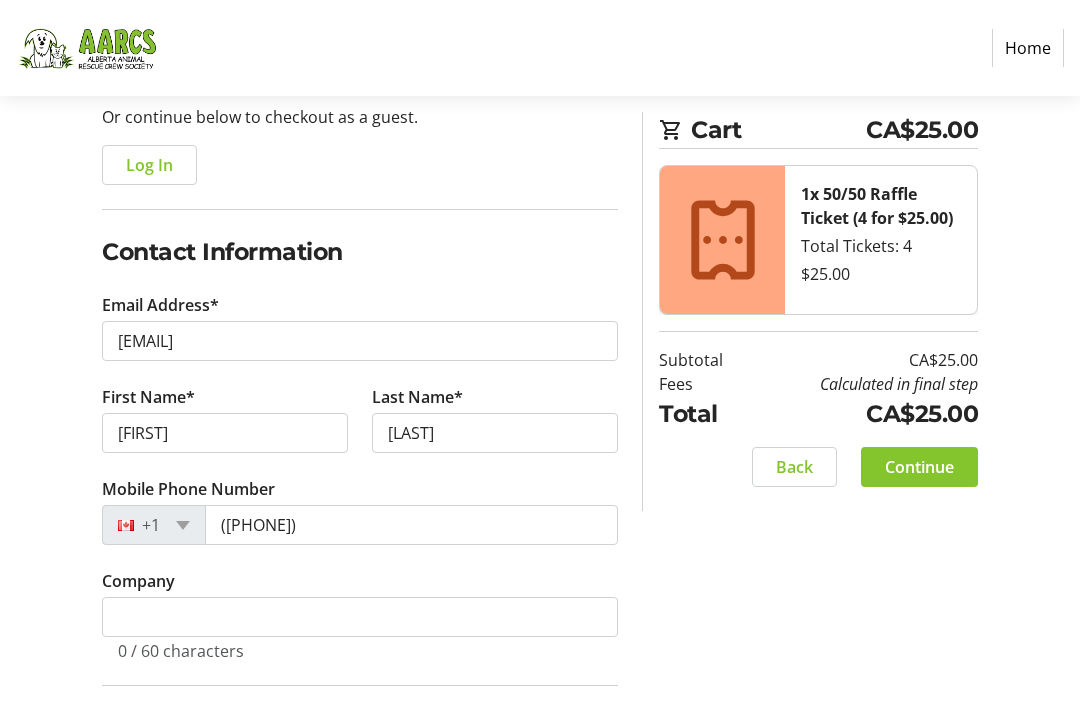 click on "Continue" 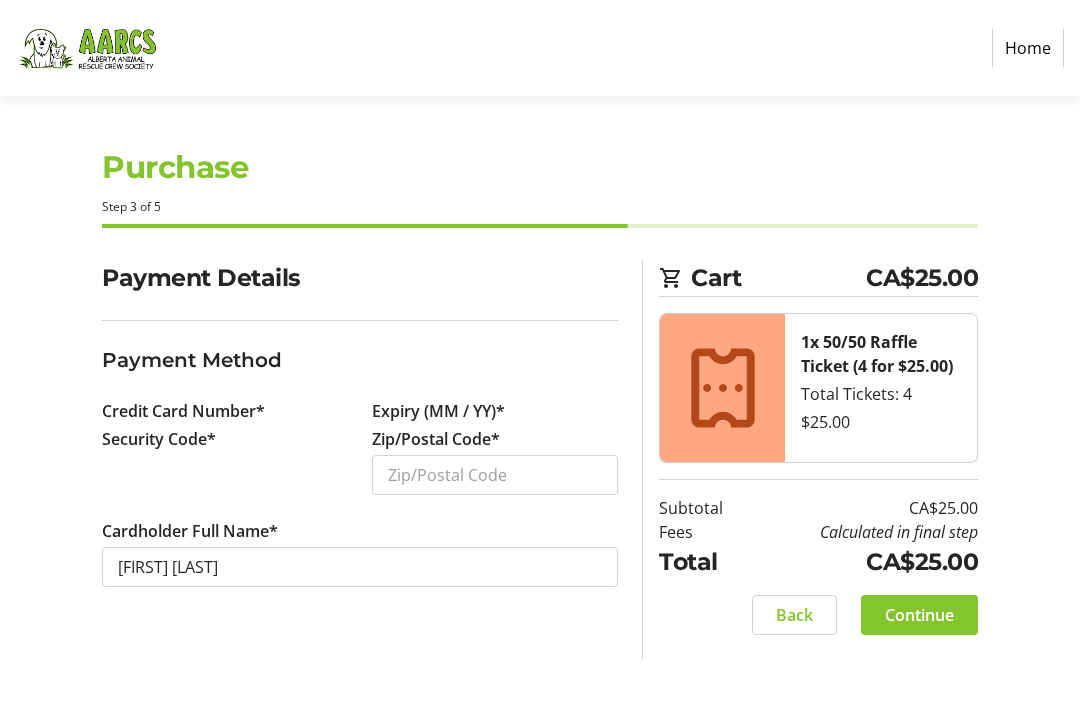 scroll, scrollTop: 0, scrollLeft: 0, axis: both 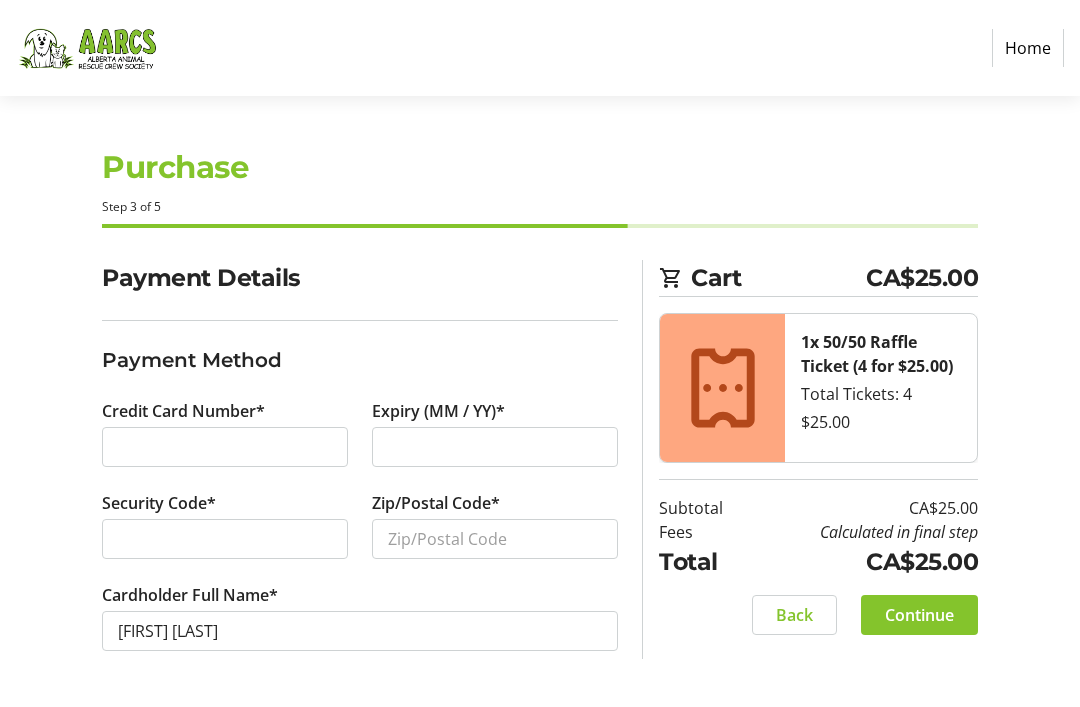 click at bounding box center (225, 447) 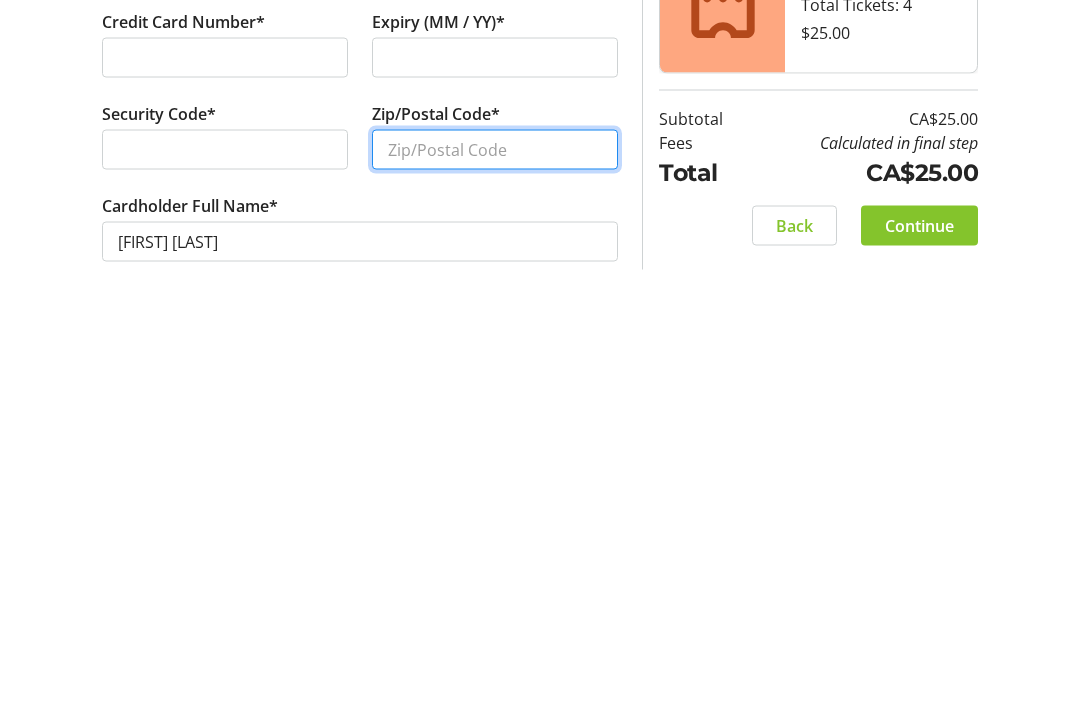 click on "Zip/Postal Code*" at bounding box center [495, 539] 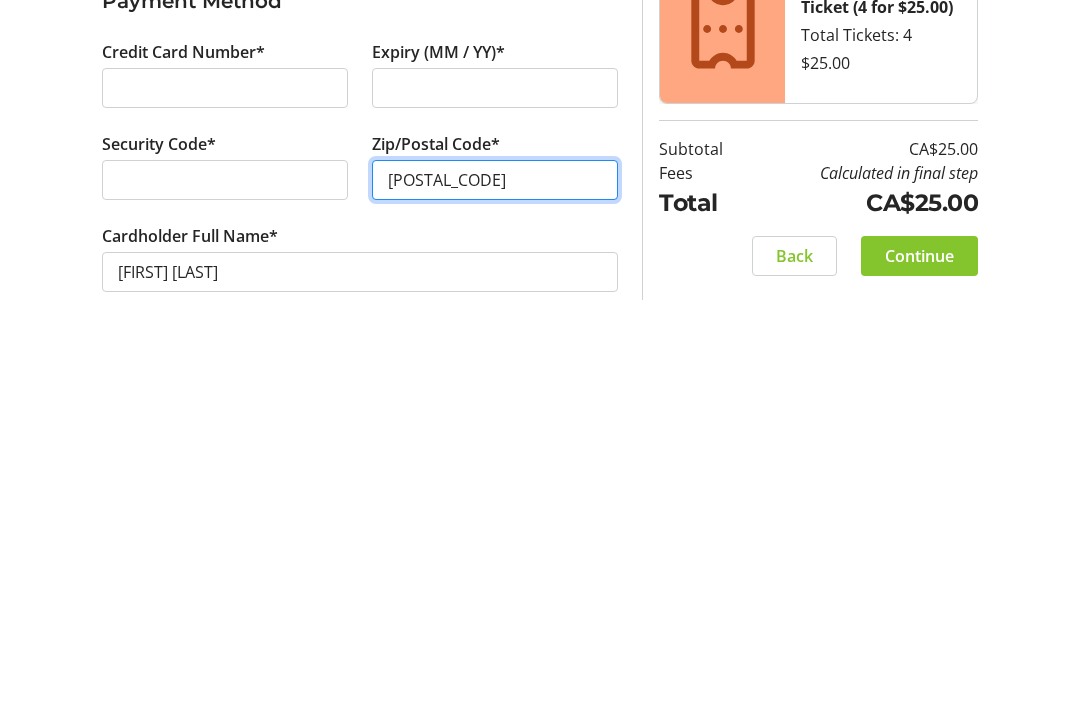 scroll, scrollTop: 45, scrollLeft: 0, axis: vertical 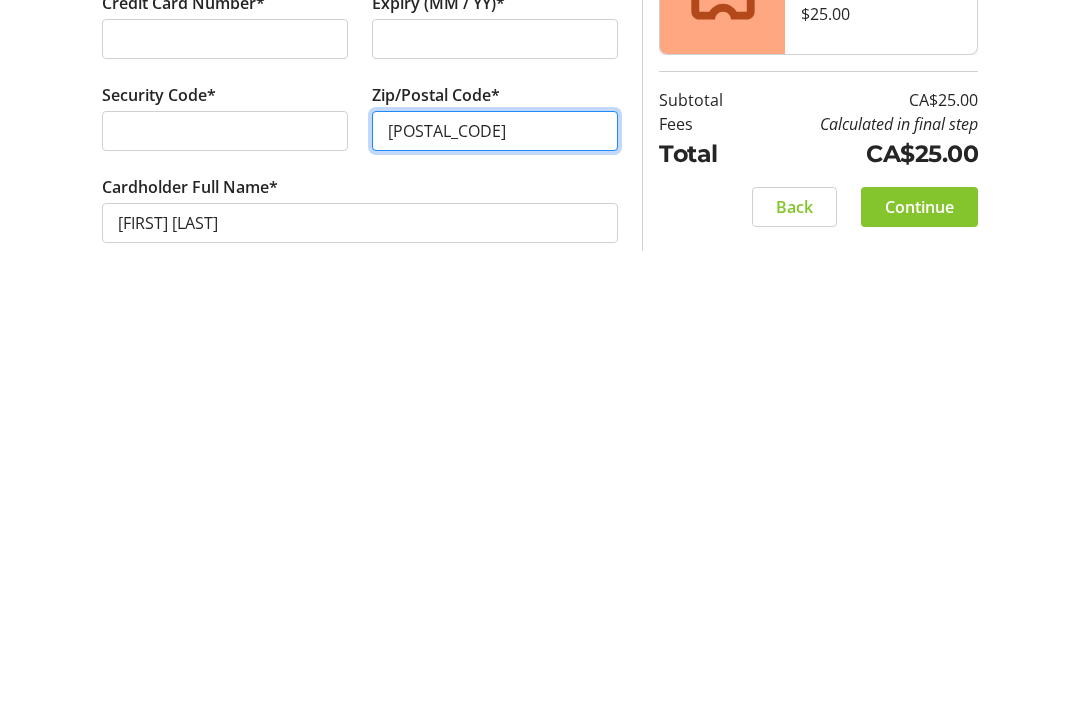 type on "[POSTAL_CODE]" 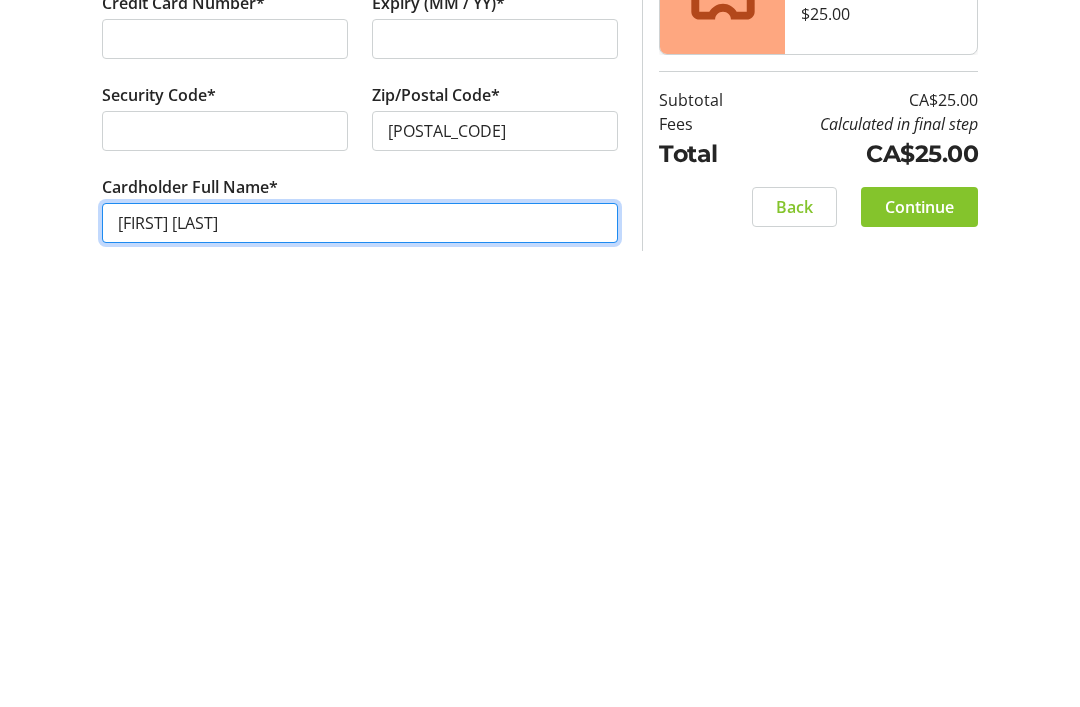 click on "[FIRST] [LAST]" at bounding box center [360, 631] 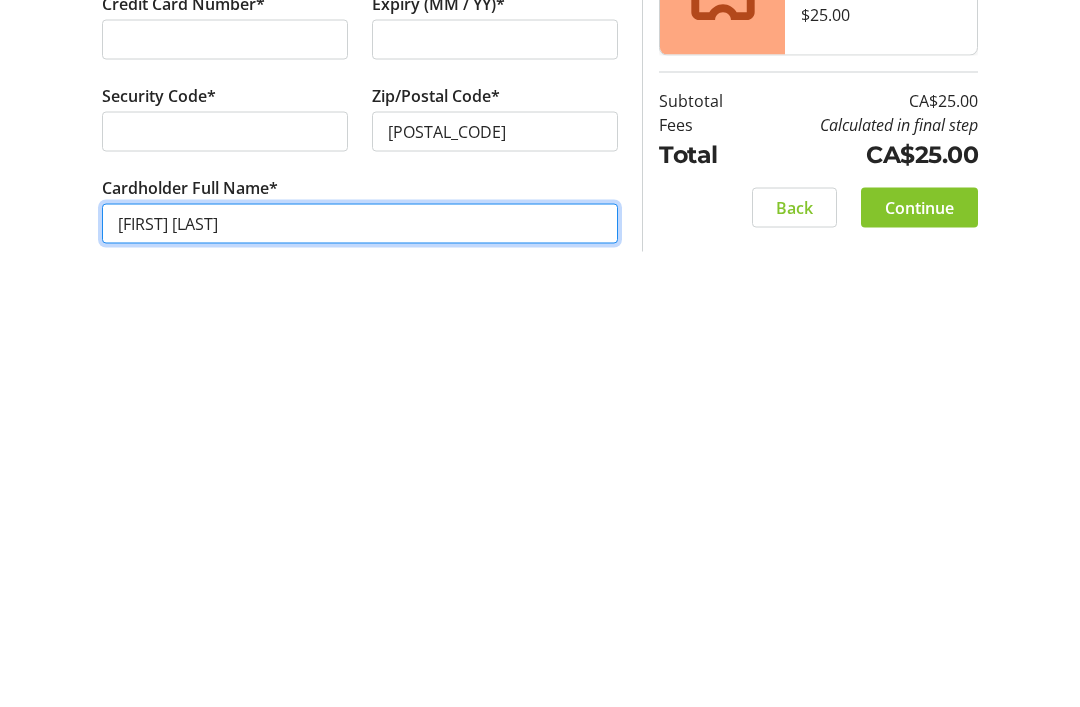 scroll, scrollTop: 64, scrollLeft: 0, axis: vertical 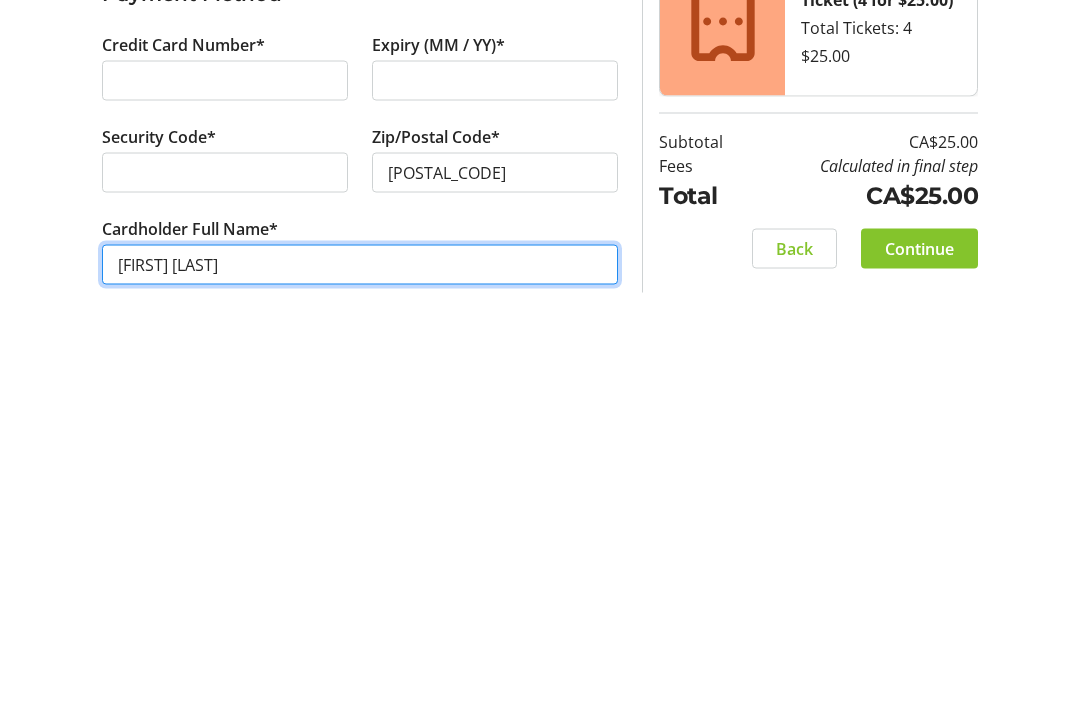 type on "[FIRST] [LAST]" 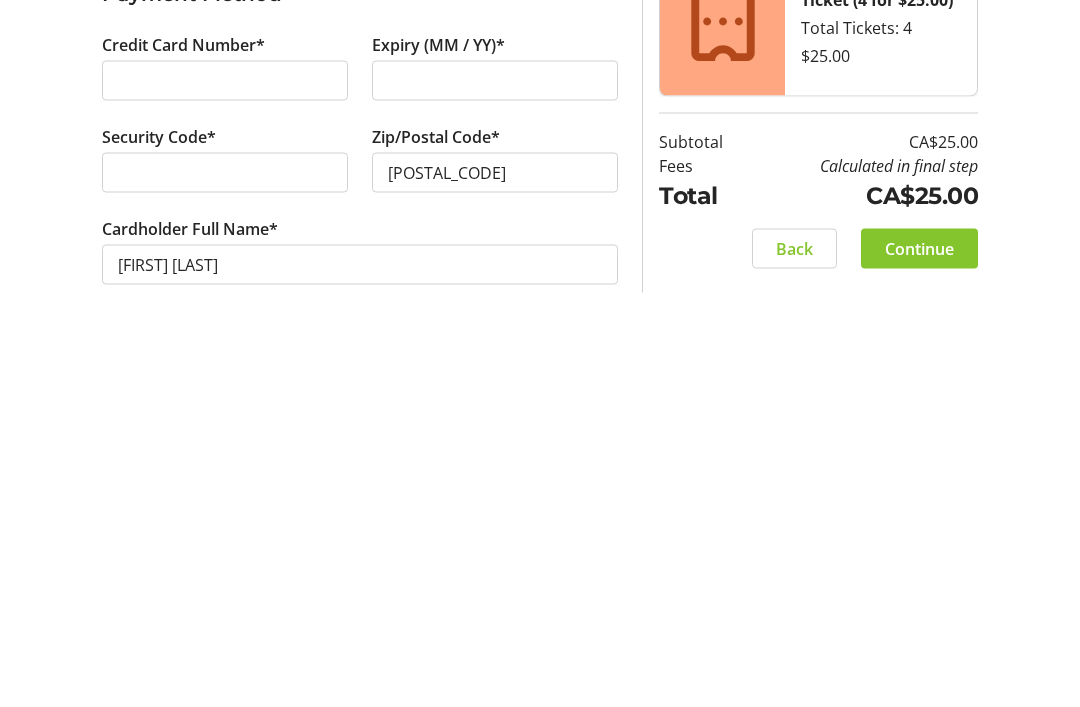 click on "Continue" 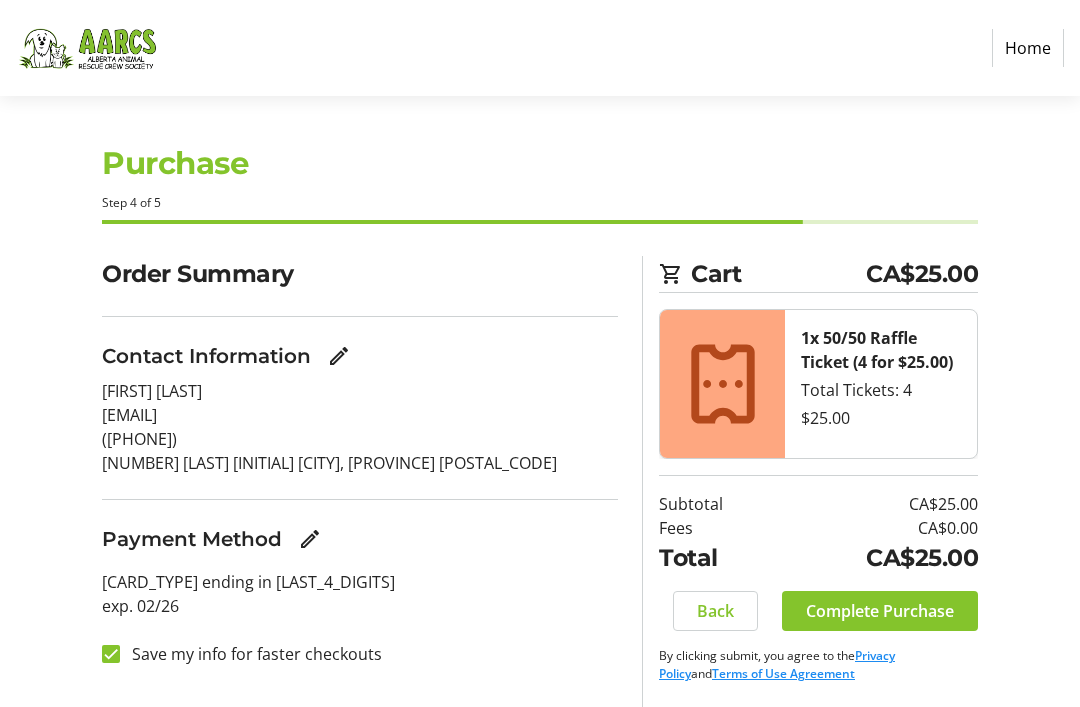 scroll, scrollTop: 0, scrollLeft: 0, axis: both 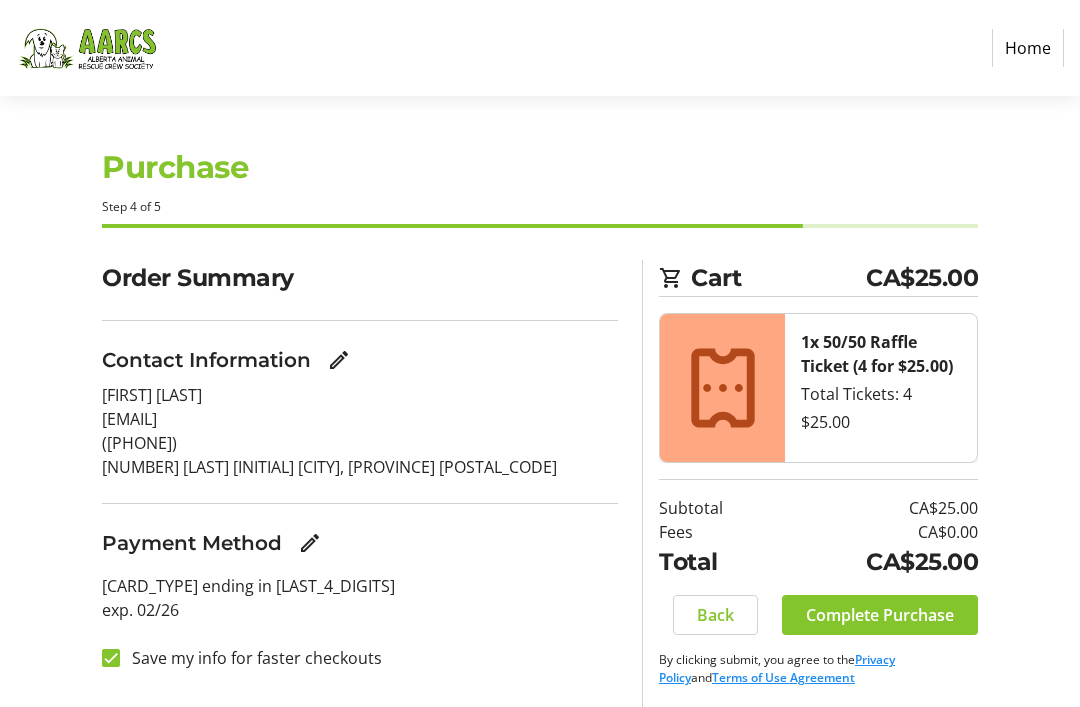 click on "Complete Purchase" 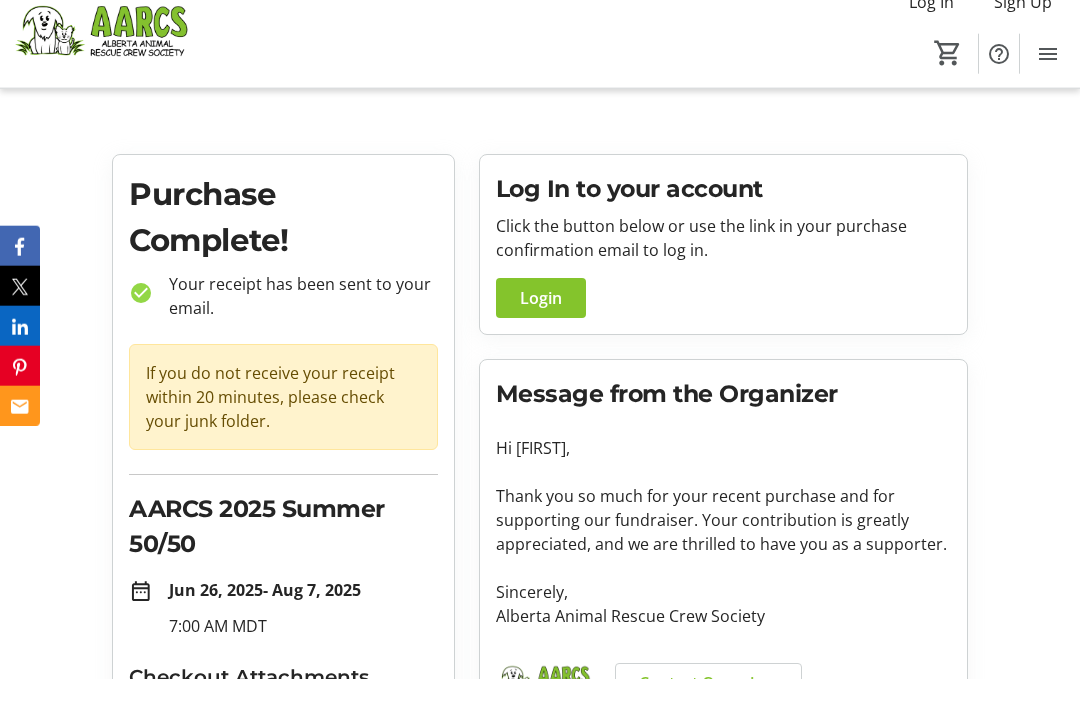 scroll, scrollTop: 102, scrollLeft: 0, axis: vertical 